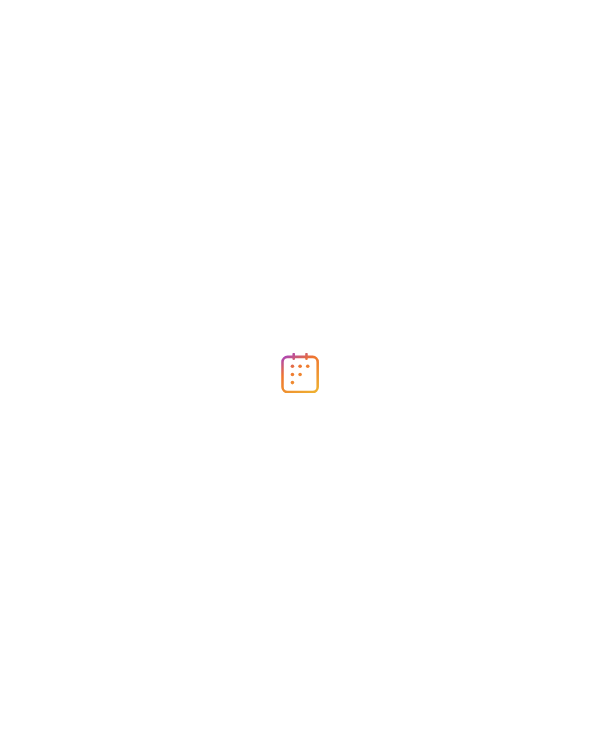 scroll, scrollTop: 0, scrollLeft: 0, axis: both 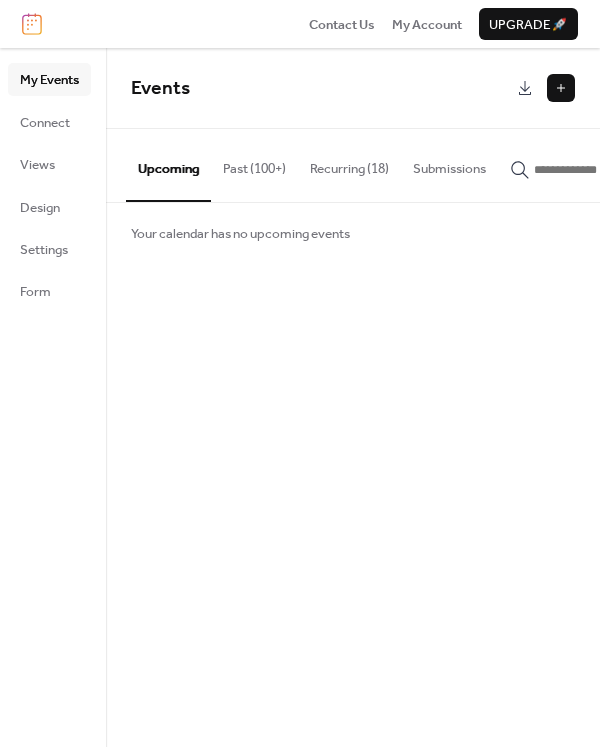 click at bounding box center [561, 88] 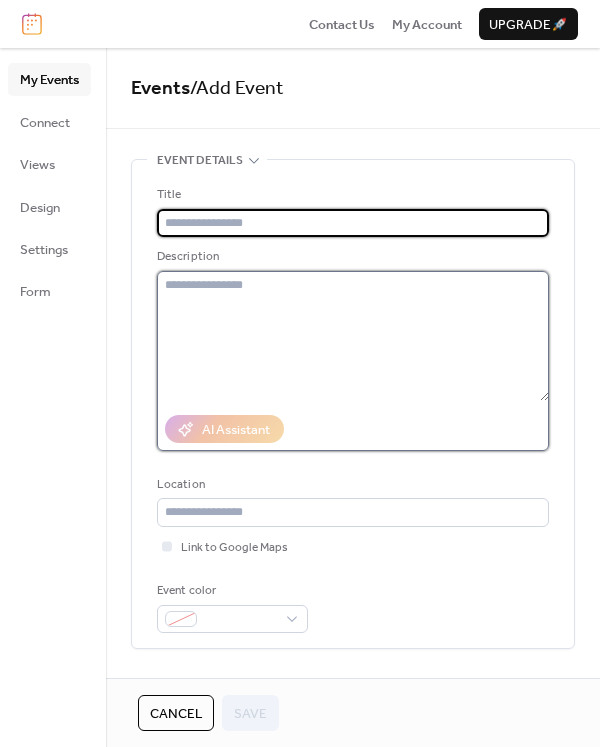 click at bounding box center [353, 336] 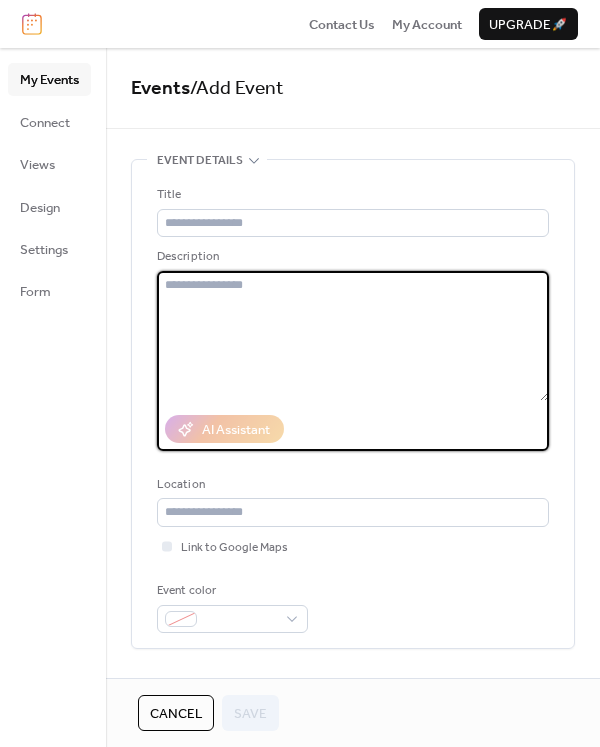 paste on "**********" 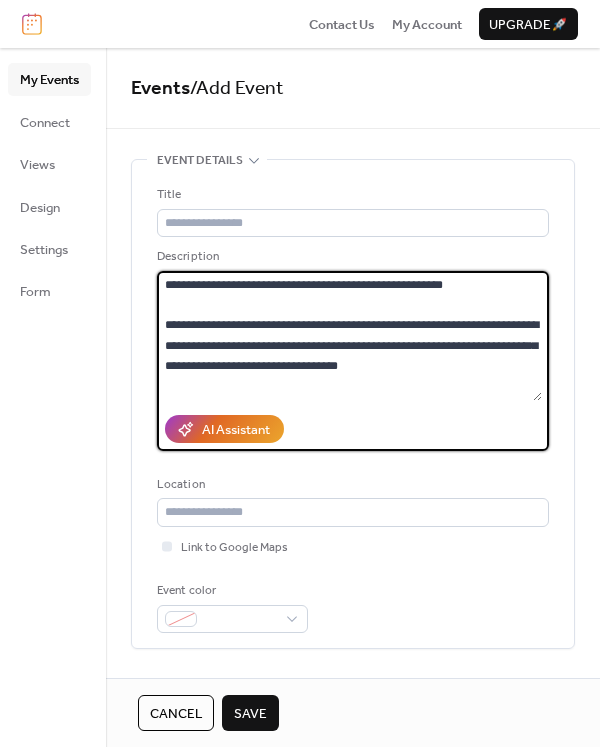 scroll, scrollTop: 0, scrollLeft: 0, axis: both 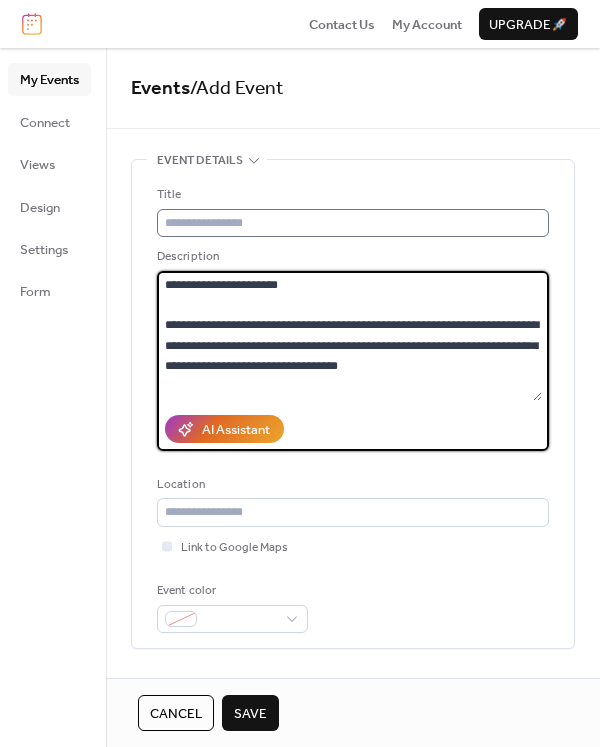 type on "**********" 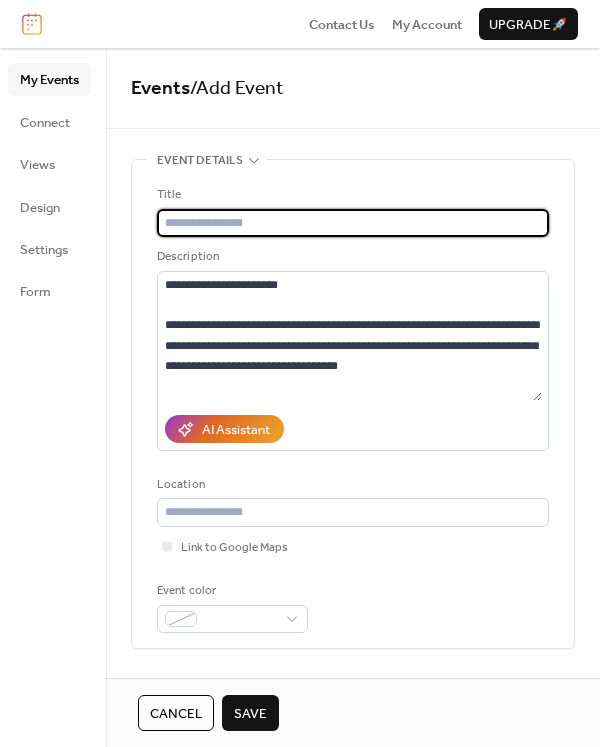 click at bounding box center (353, 223) 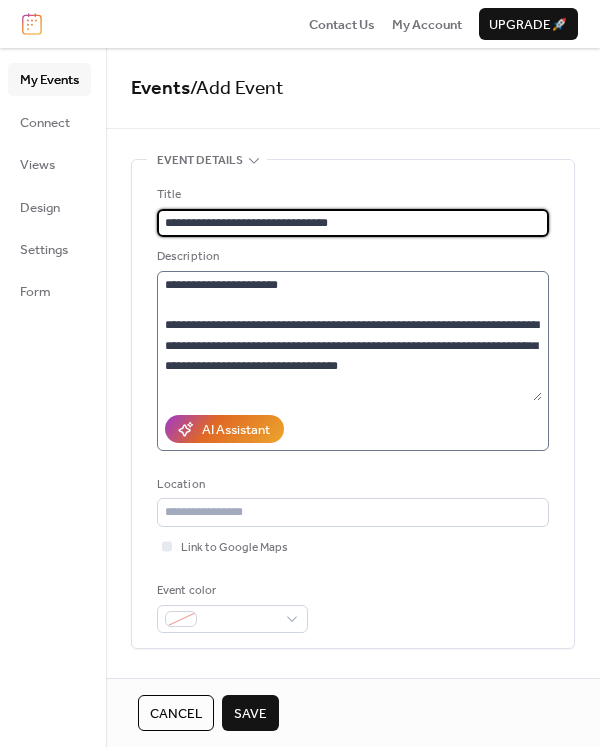 type on "**********" 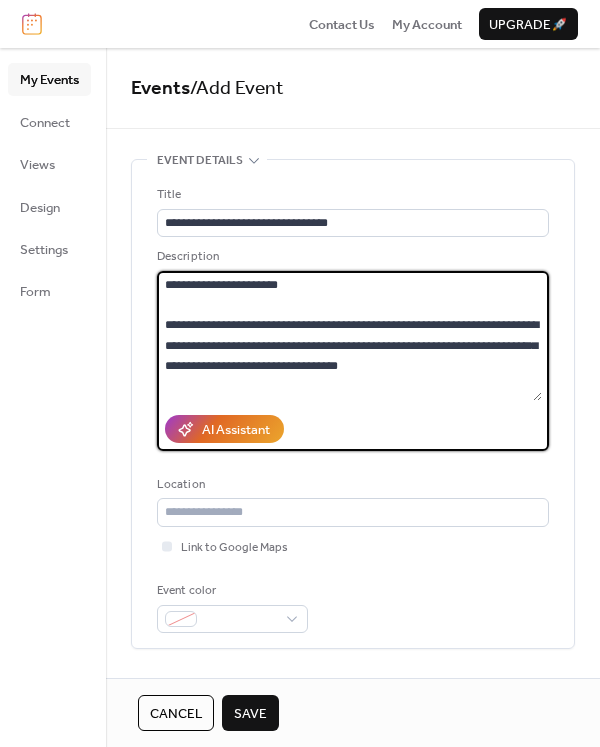 drag, startPoint x: 399, startPoint y: 344, endPoint x: 257, endPoint y: 362, distance: 143.13629 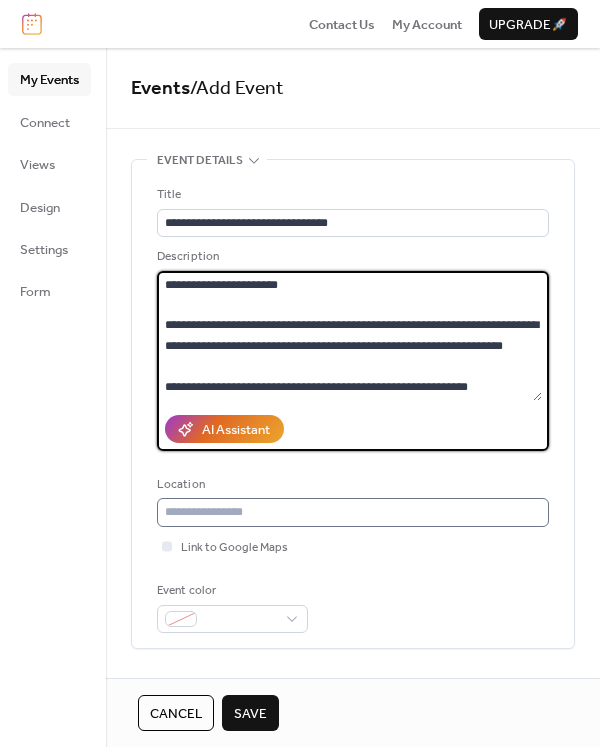 type on "**********" 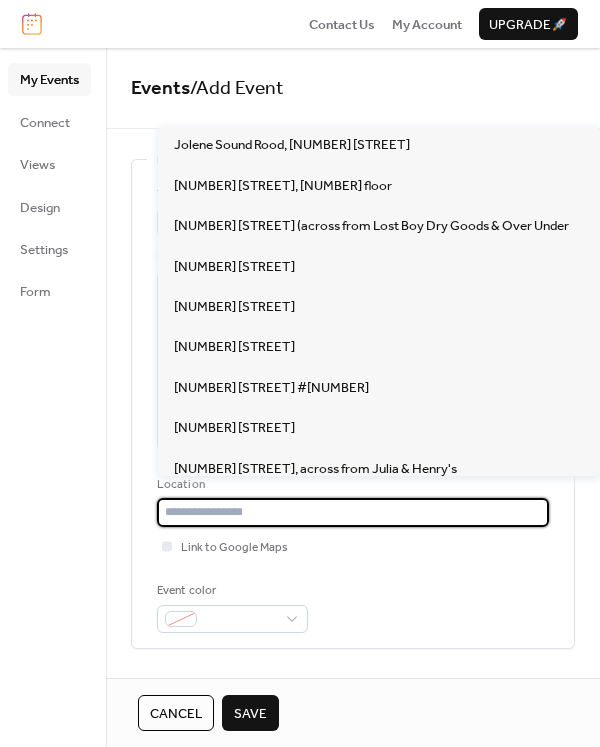 click at bounding box center (353, 512) 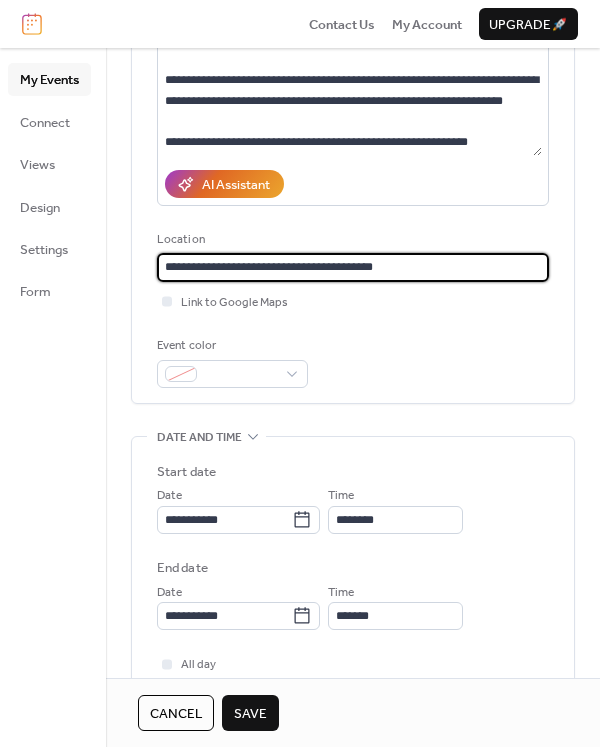 scroll, scrollTop: 217, scrollLeft: 0, axis: vertical 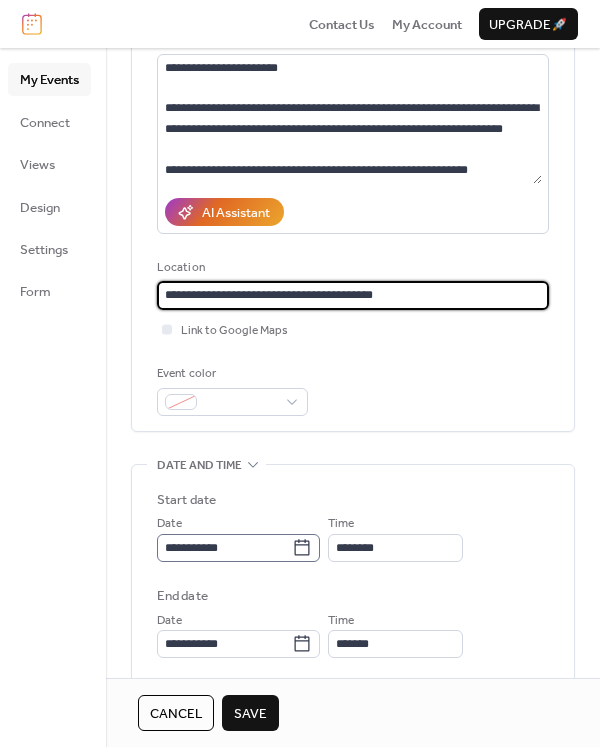 type on "**********" 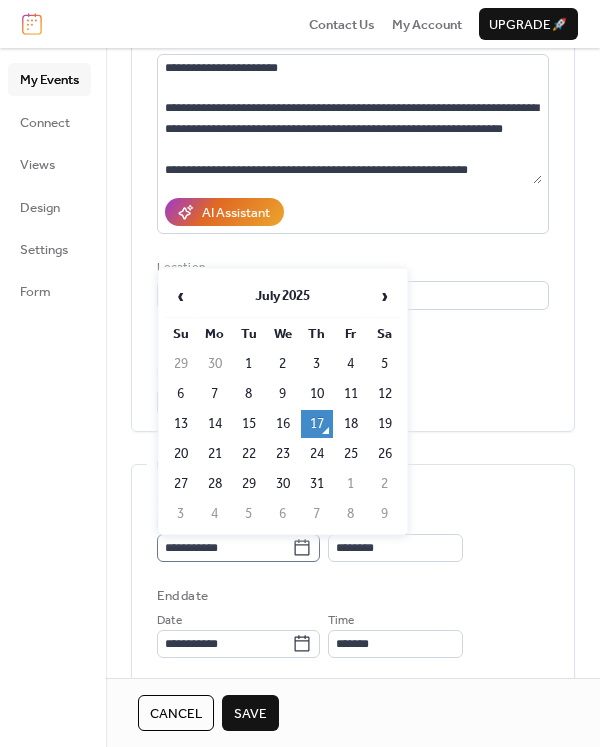 click 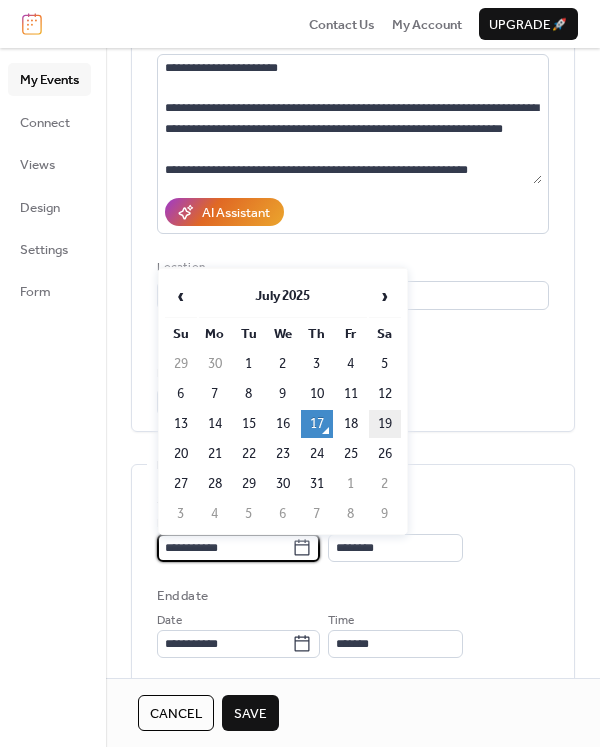 click on "19" at bounding box center [385, 424] 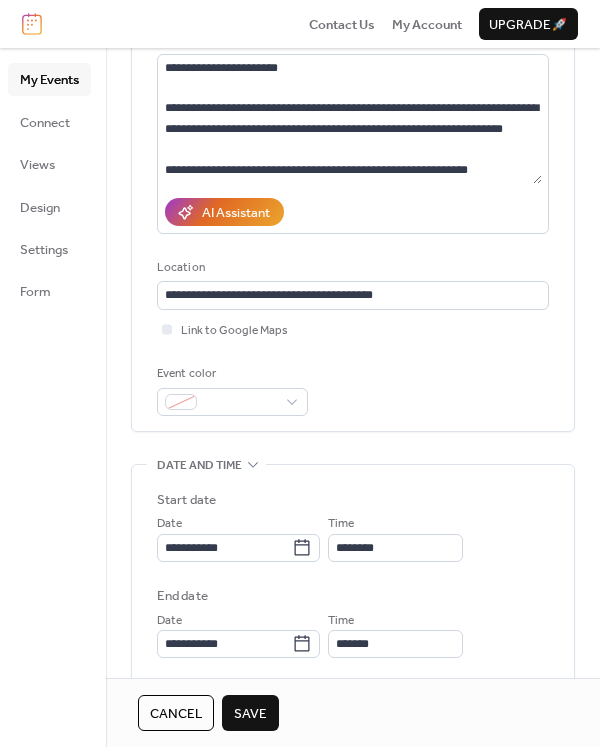 type on "**********" 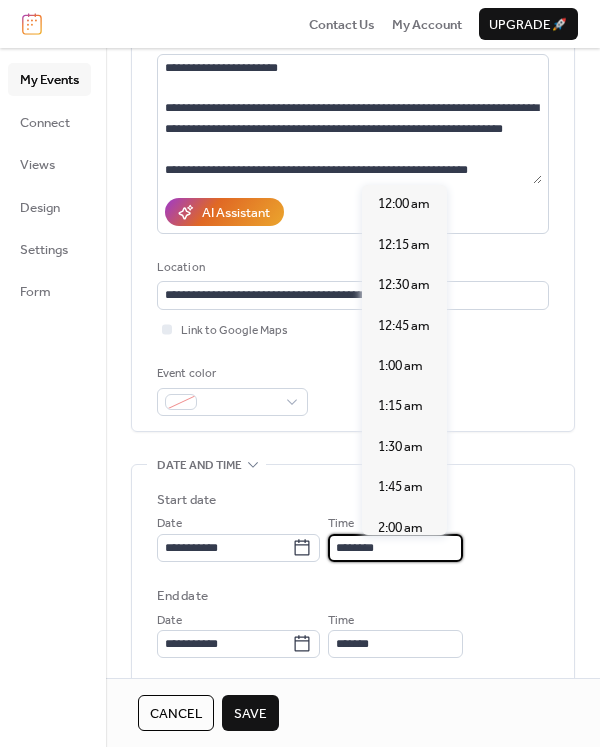 click on "********" at bounding box center [395, 548] 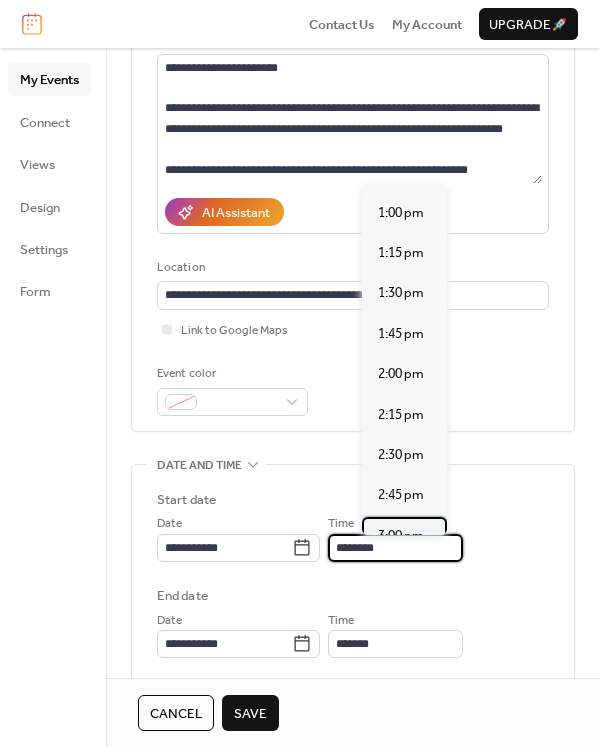 scroll, scrollTop: 2088, scrollLeft: 0, axis: vertical 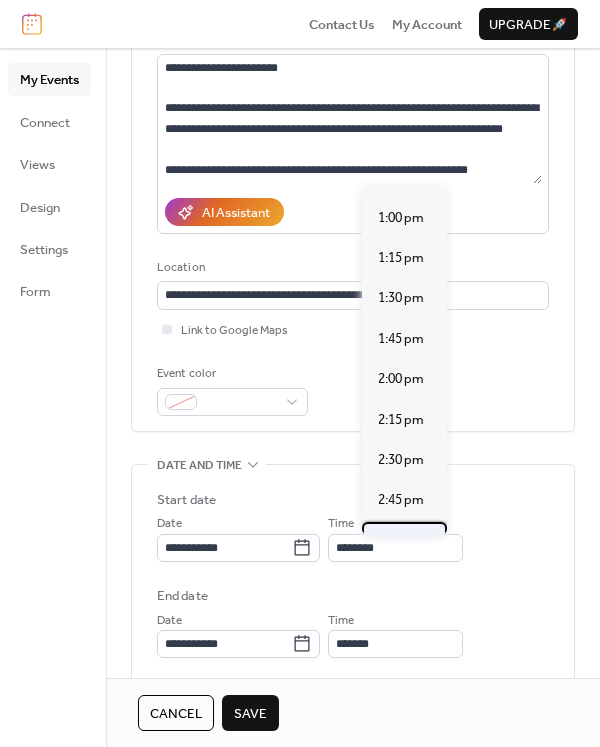 click on "3:00 pm" at bounding box center (401, 541) 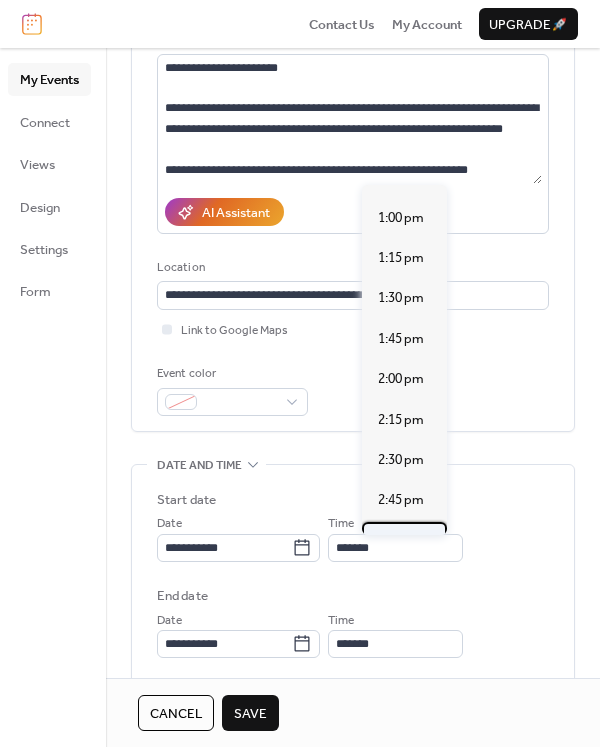 scroll, scrollTop: 0, scrollLeft: 0, axis: both 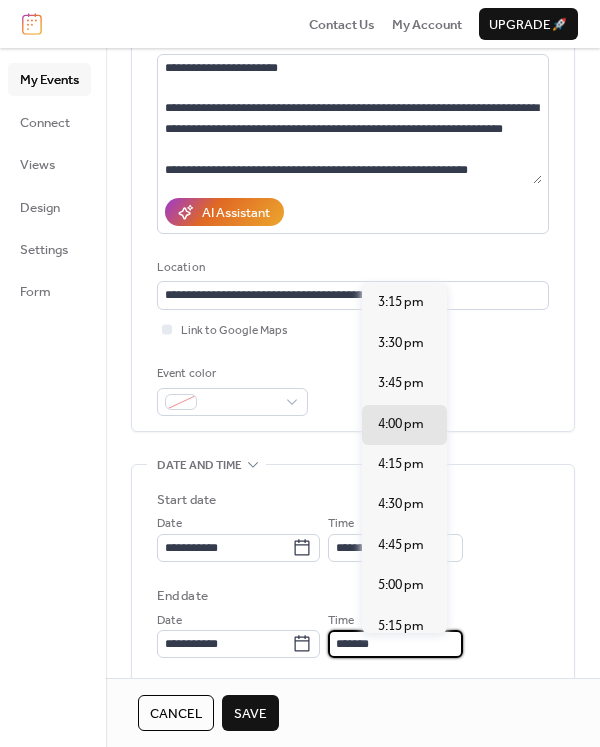 click on "*******" at bounding box center (395, 644) 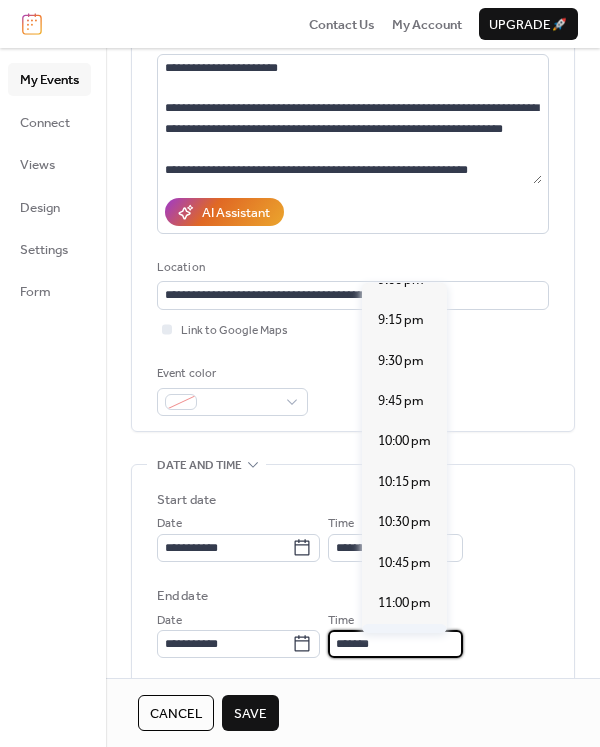 scroll, scrollTop: 955, scrollLeft: 0, axis: vertical 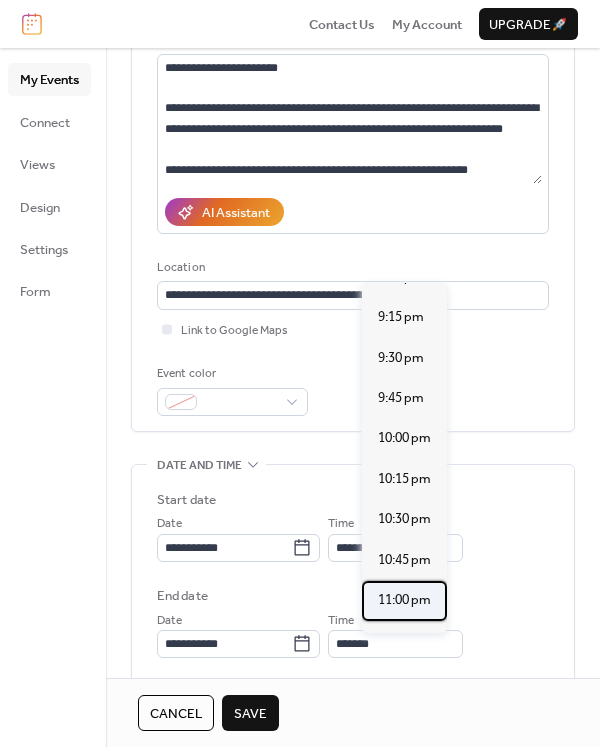 click on "11:00 pm" at bounding box center [404, 600] 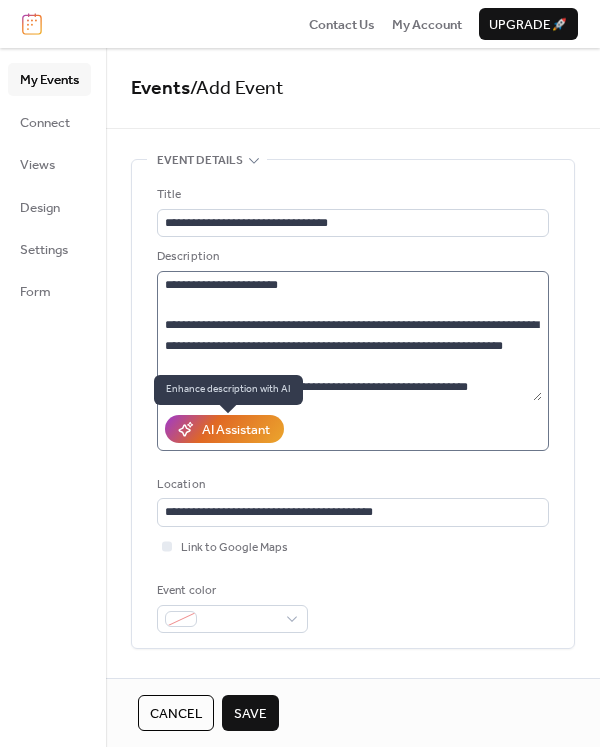 scroll, scrollTop: 0, scrollLeft: 0, axis: both 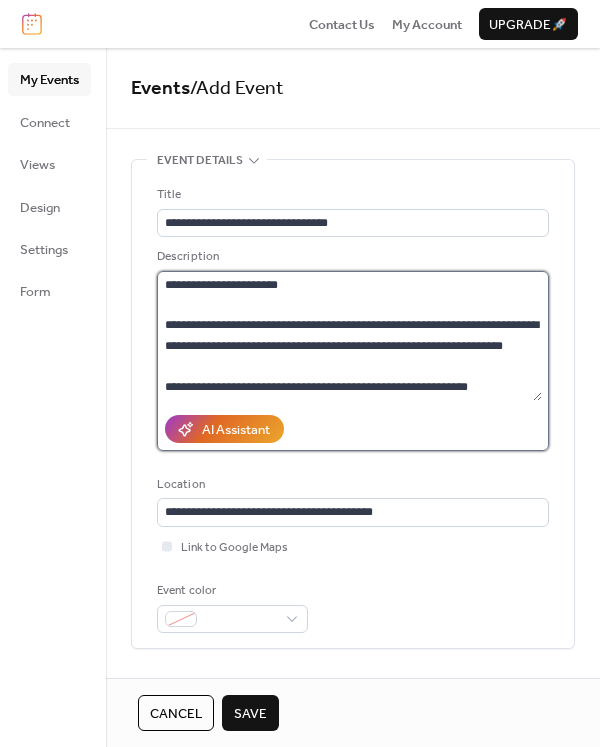 click on "**********" at bounding box center [349, 336] 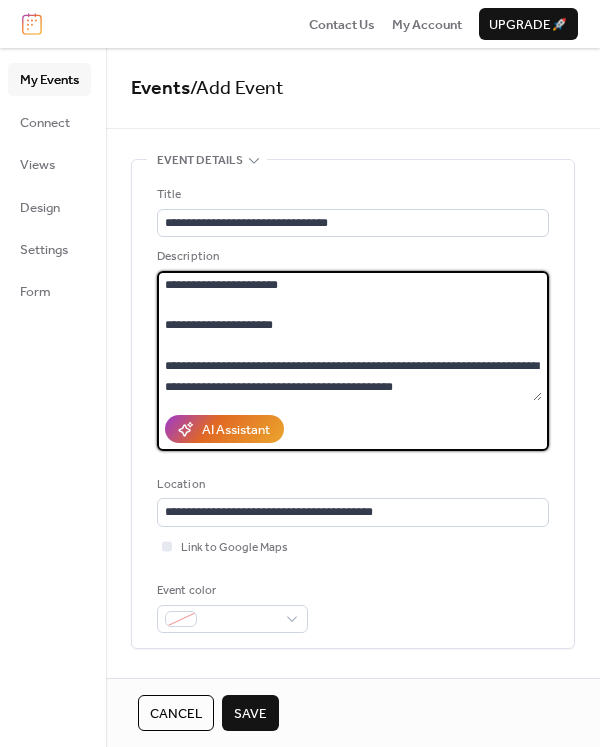 click on "**********" at bounding box center (349, 336) 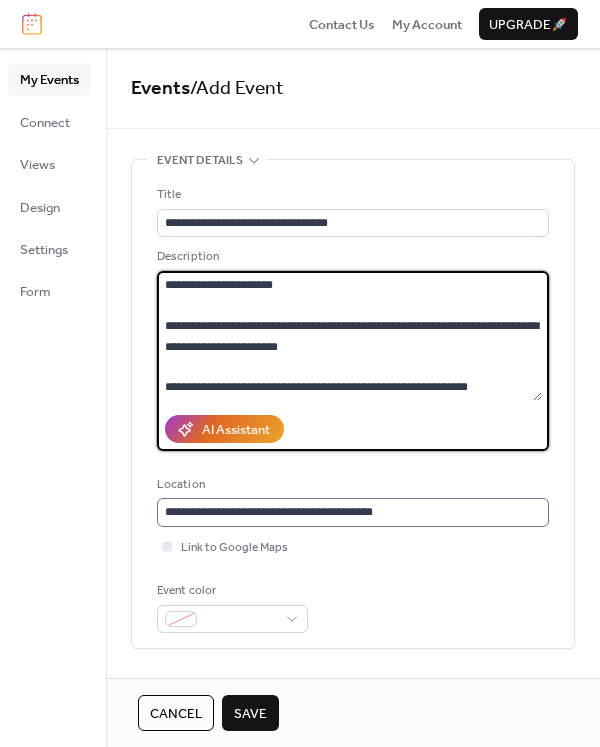 scroll, scrollTop: 38, scrollLeft: 0, axis: vertical 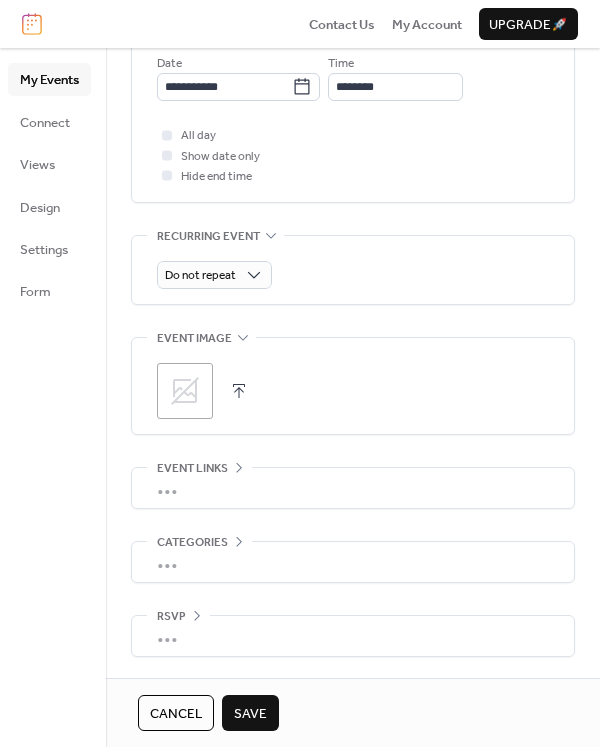 type on "**********" 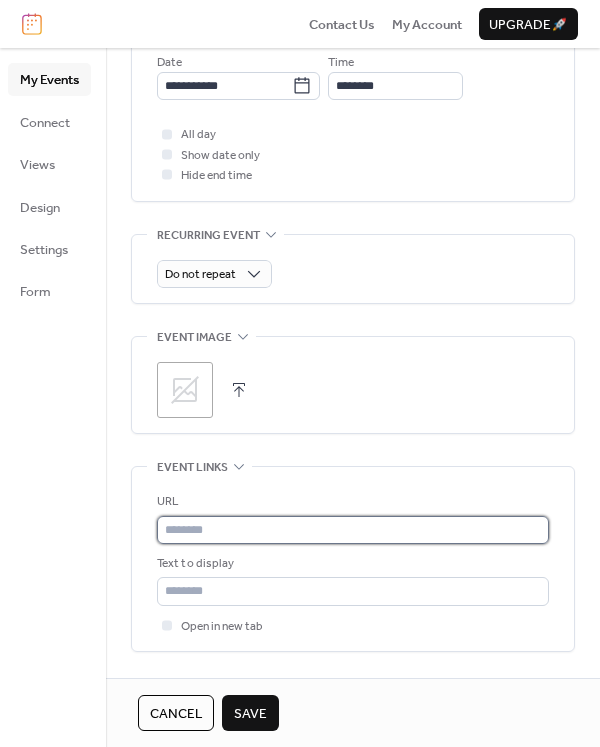 click at bounding box center (353, 530) 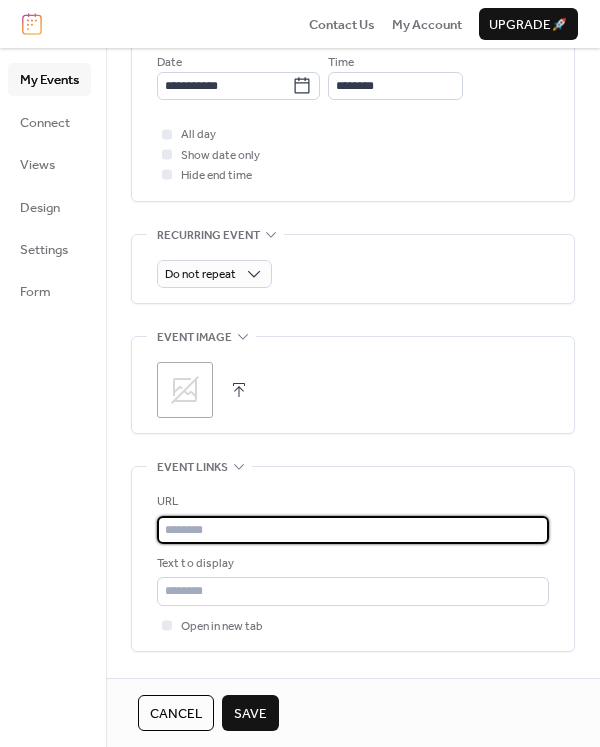 paste on "**********" 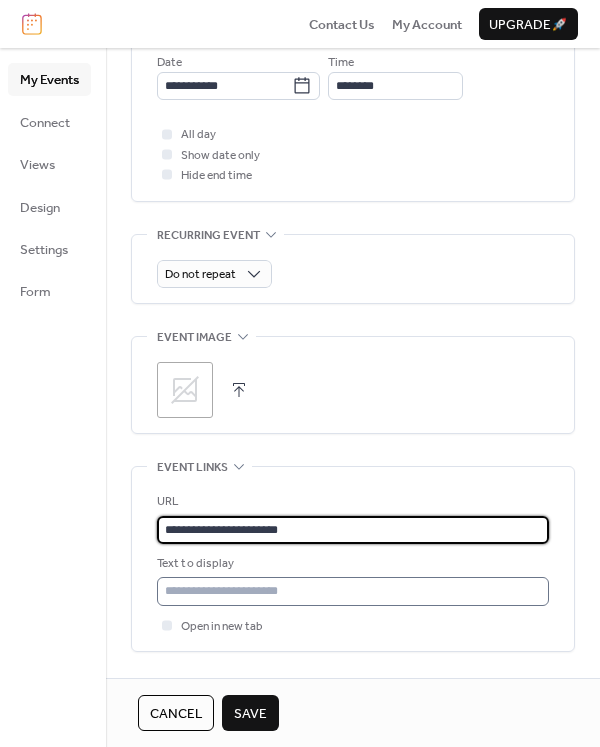 type on "**********" 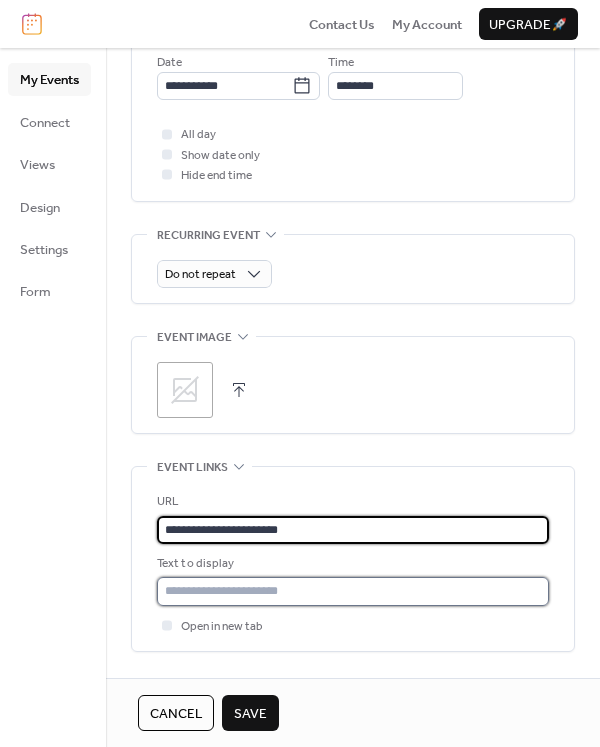 click at bounding box center [353, 591] 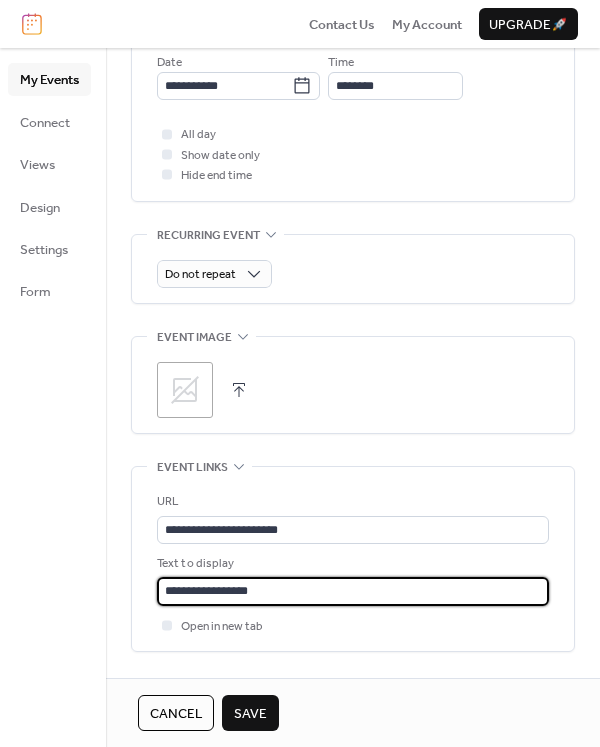type on "**********" 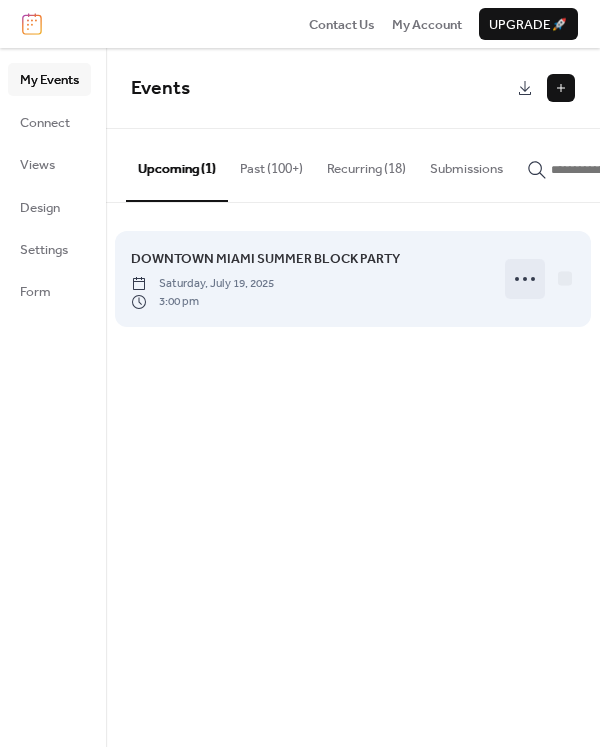 click 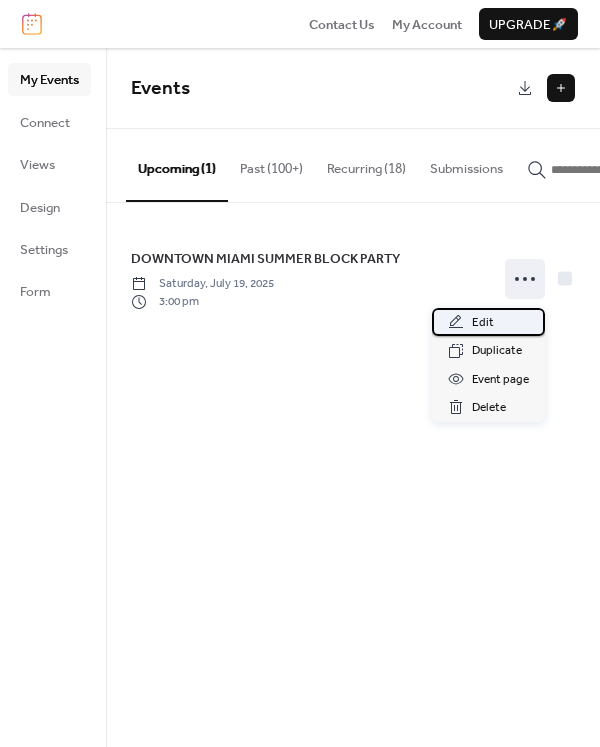 click on "Edit" at bounding box center (483, 323) 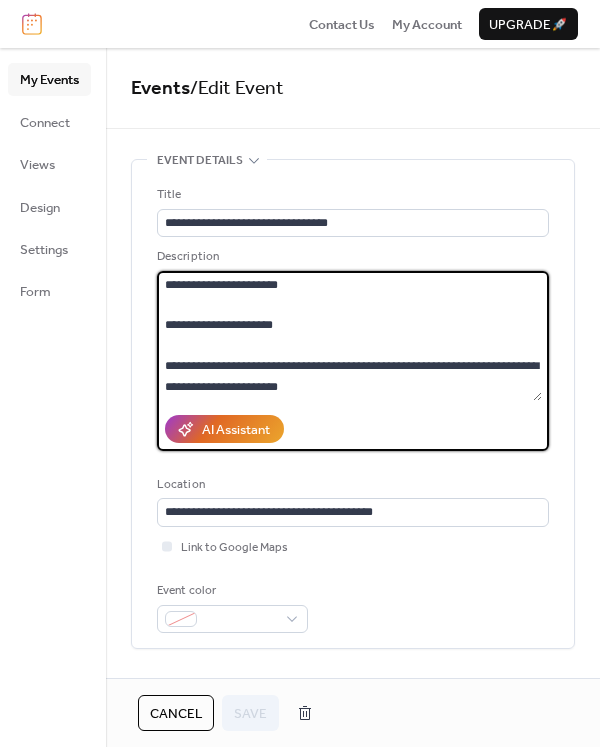 drag, startPoint x: 266, startPoint y: 381, endPoint x: 409, endPoint y: 382, distance: 143.0035 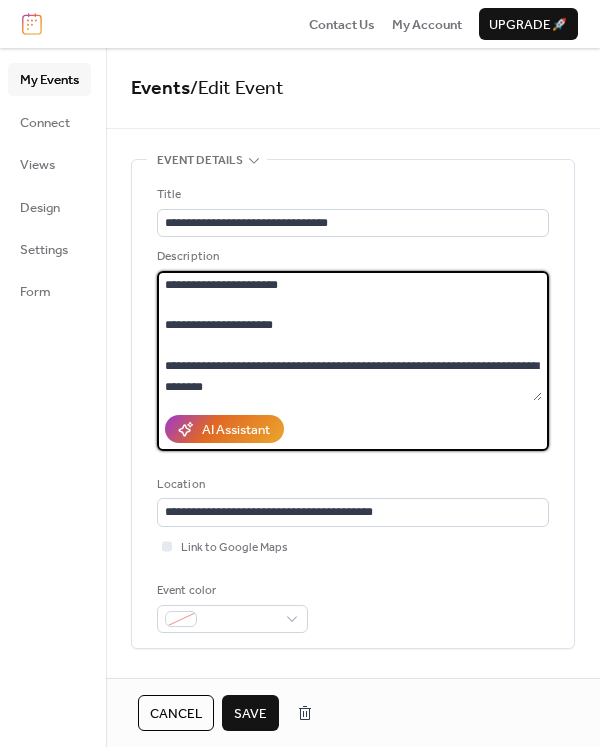 type on "**********" 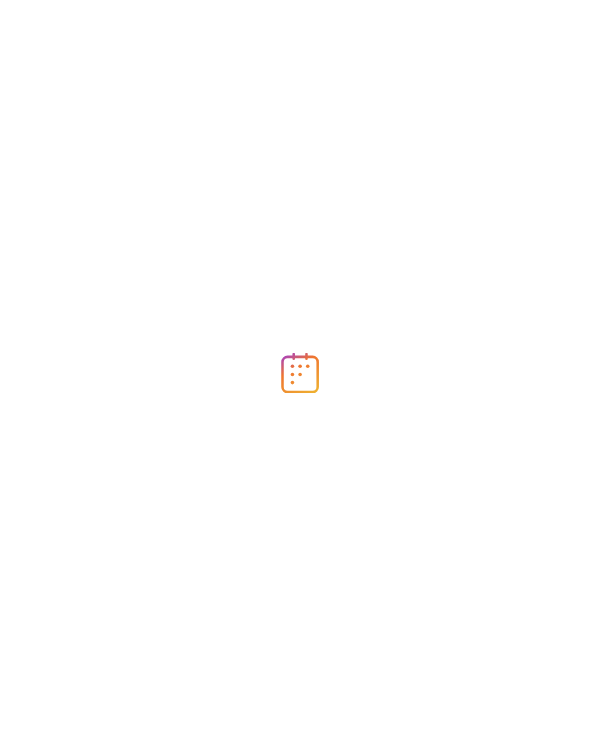 scroll, scrollTop: 0, scrollLeft: 0, axis: both 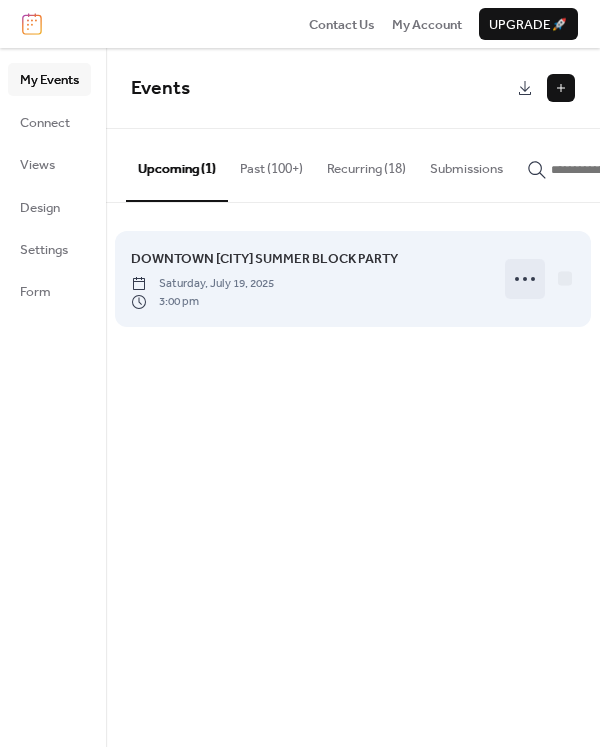 click 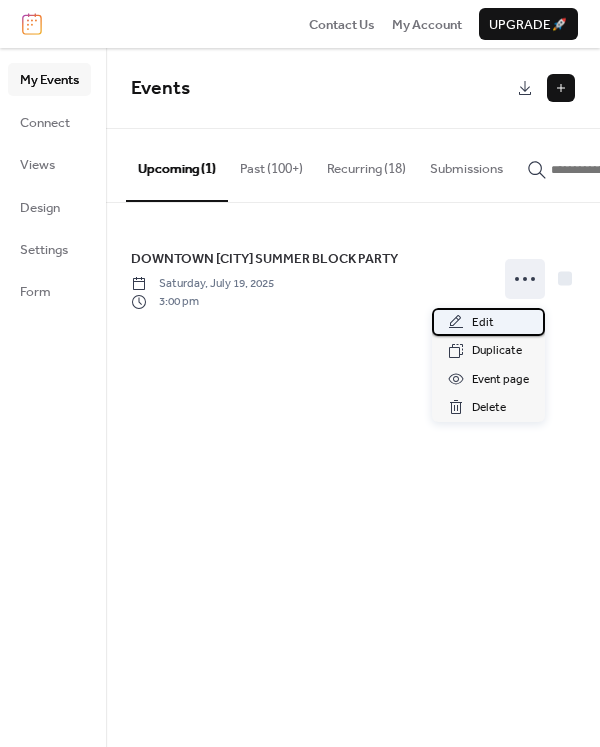 click on "Edit" at bounding box center [483, 323] 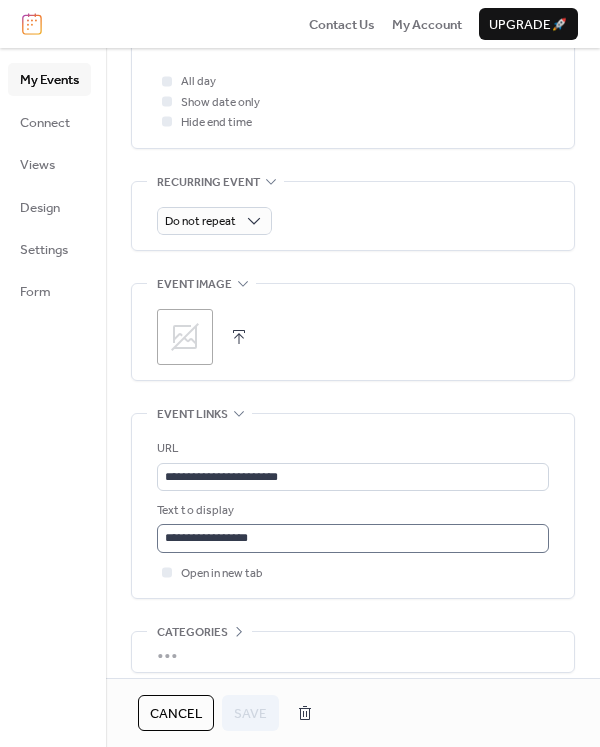 scroll, scrollTop: 833, scrollLeft: 0, axis: vertical 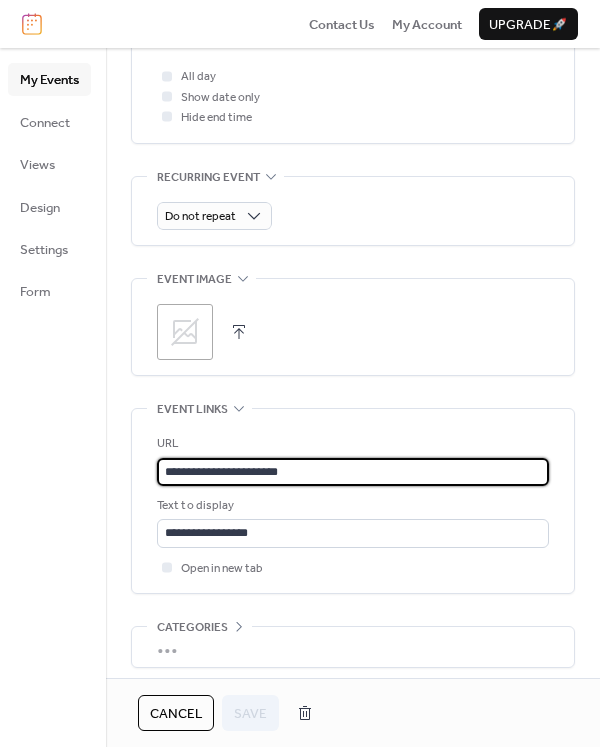 drag, startPoint x: 263, startPoint y: 479, endPoint x: 106, endPoint y: 473, distance: 157.11461 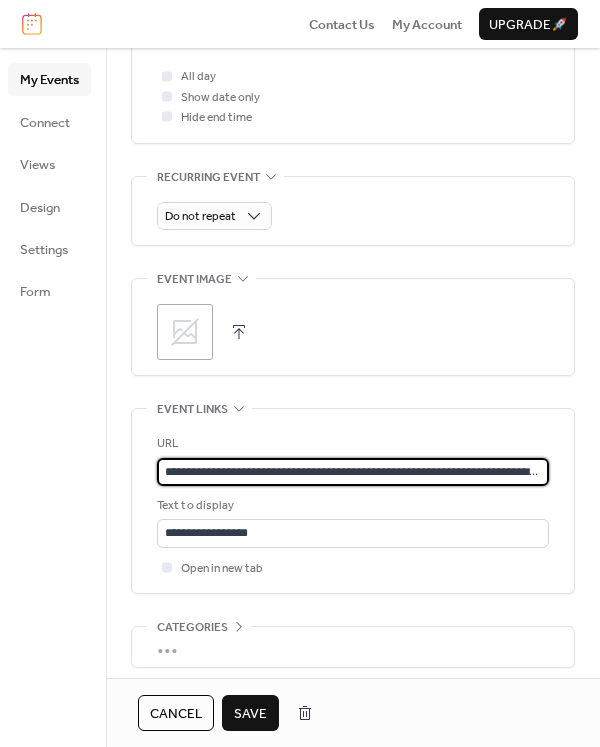 type on "**********" 